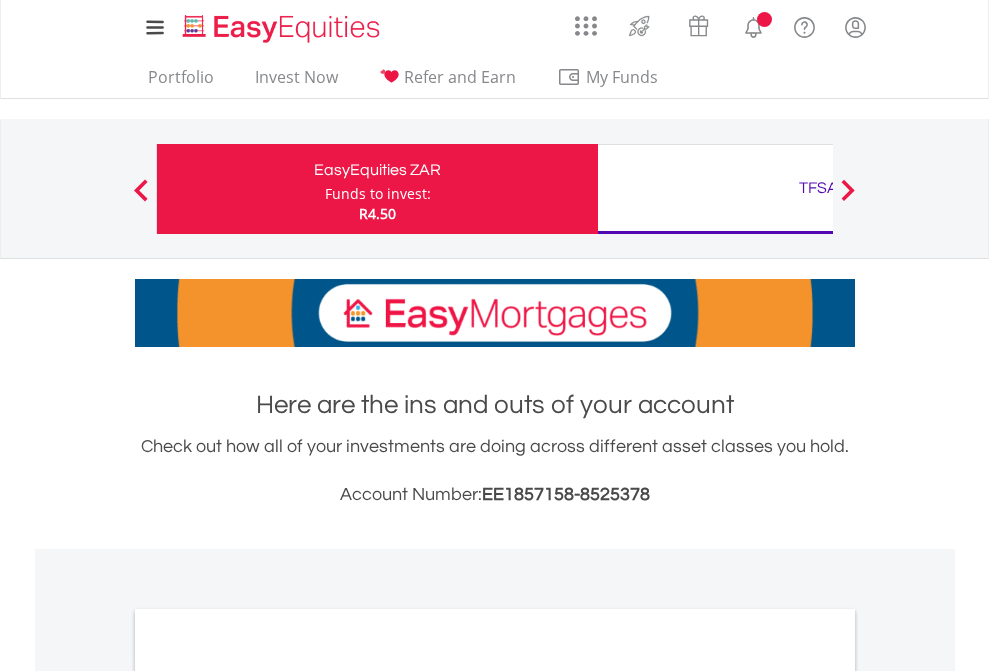 scroll, scrollTop: 0, scrollLeft: 0, axis: both 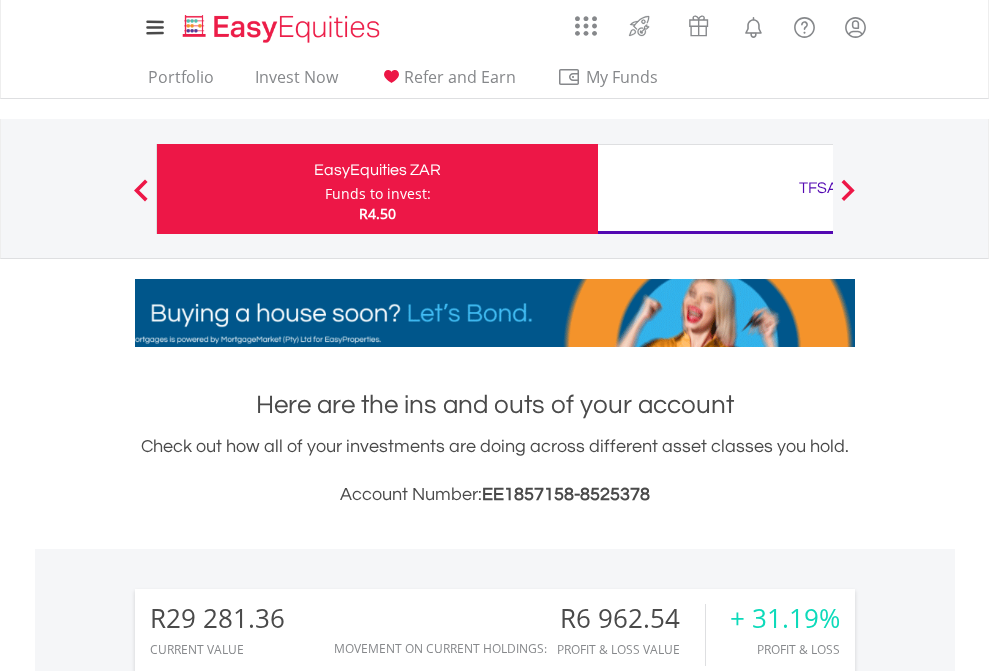 click on "Funds to invest:" at bounding box center [378, 194] 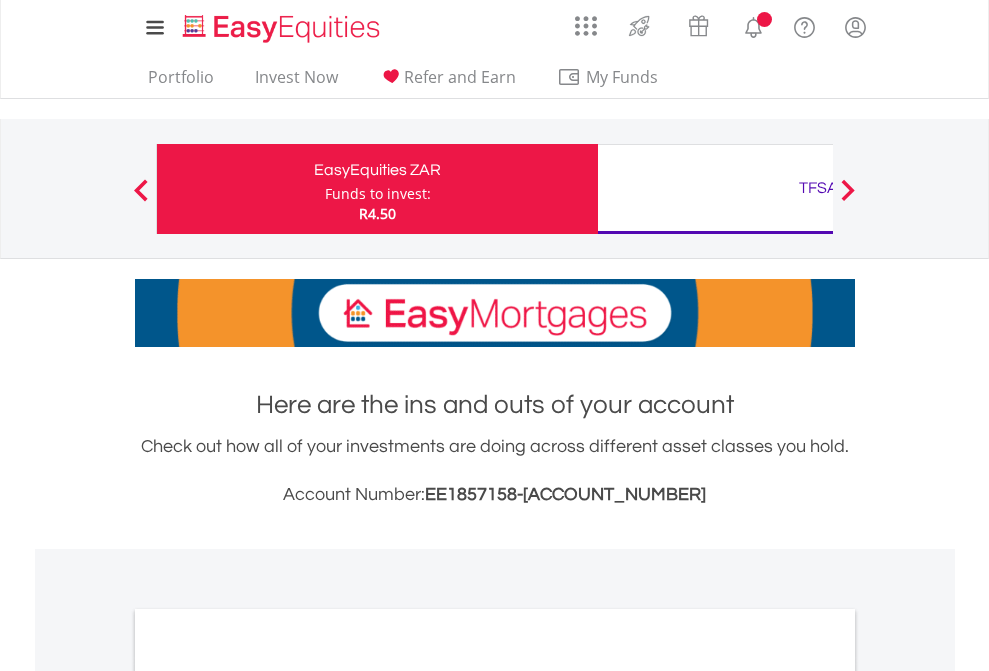 scroll, scrollTop: 0, scrollLeft: 0, axis: both 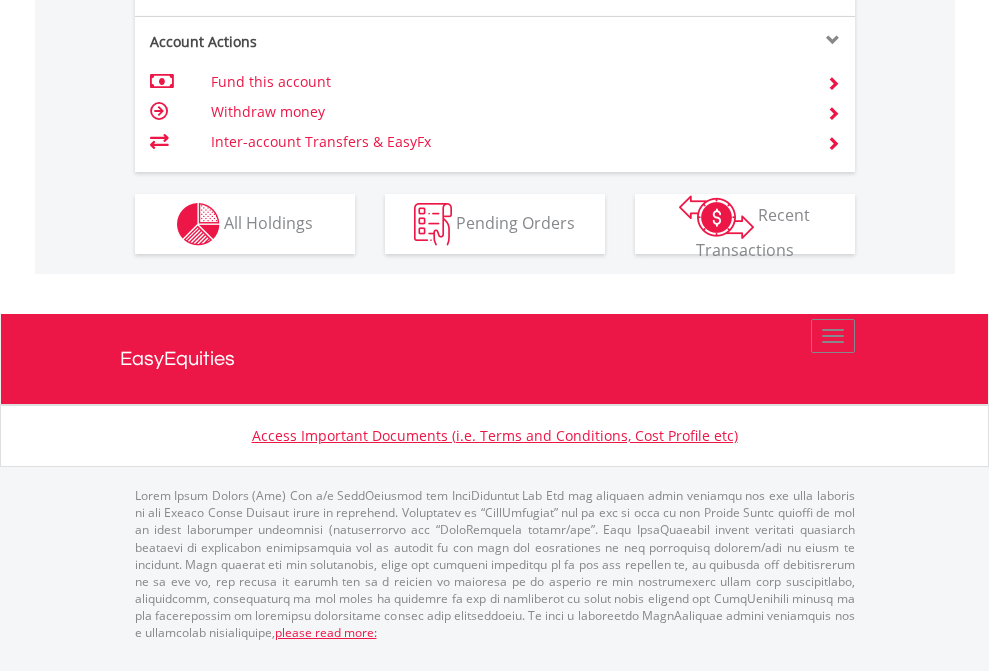 click on "Investment types" at bounding box center [706, -337] 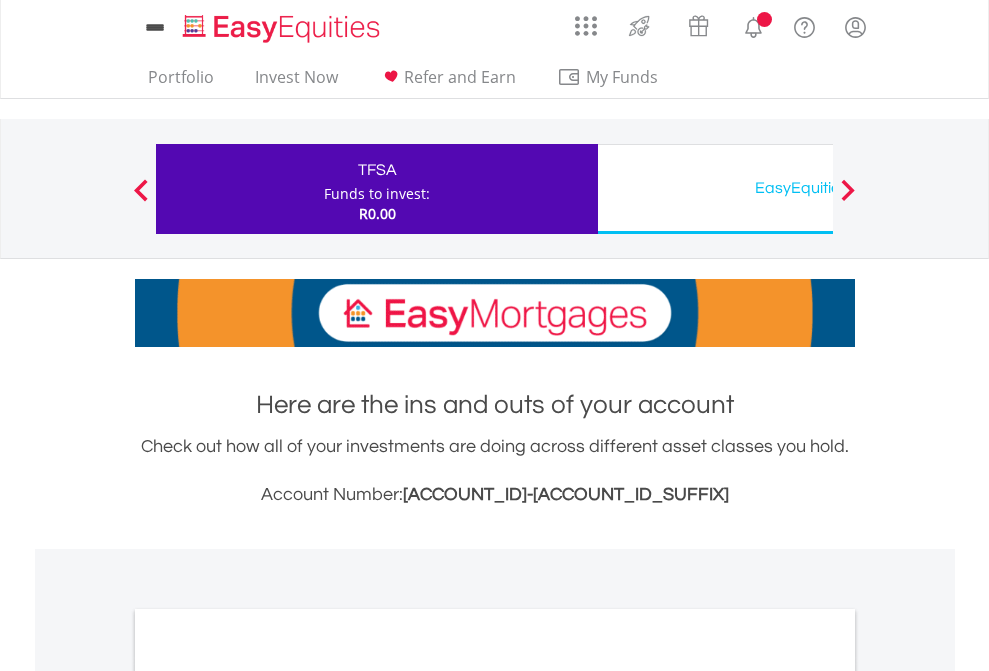 scroll, scrollTop: 0, scrollLeft: 0, axis: both 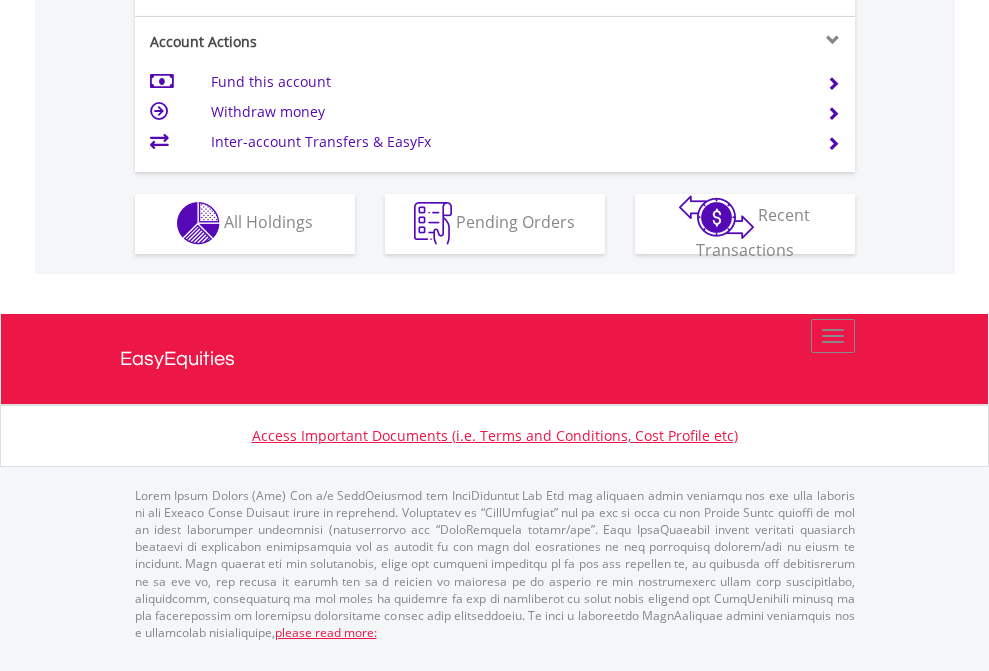 click on "Investment types" at bounding box center [706, -353] 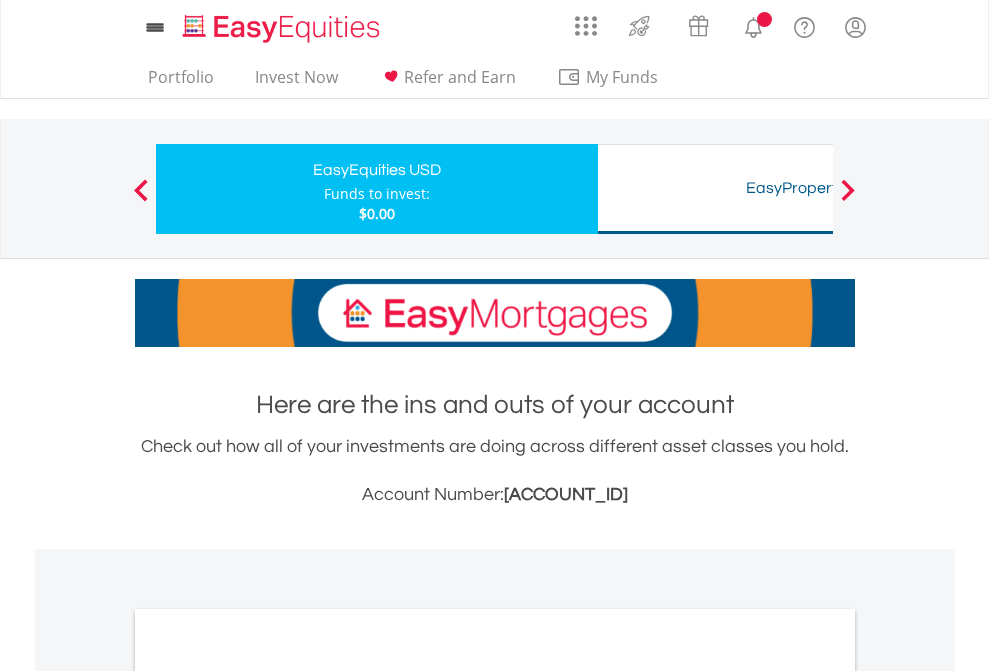 scroll, scrollTop: 0, scrollLeft: 0, axis: both 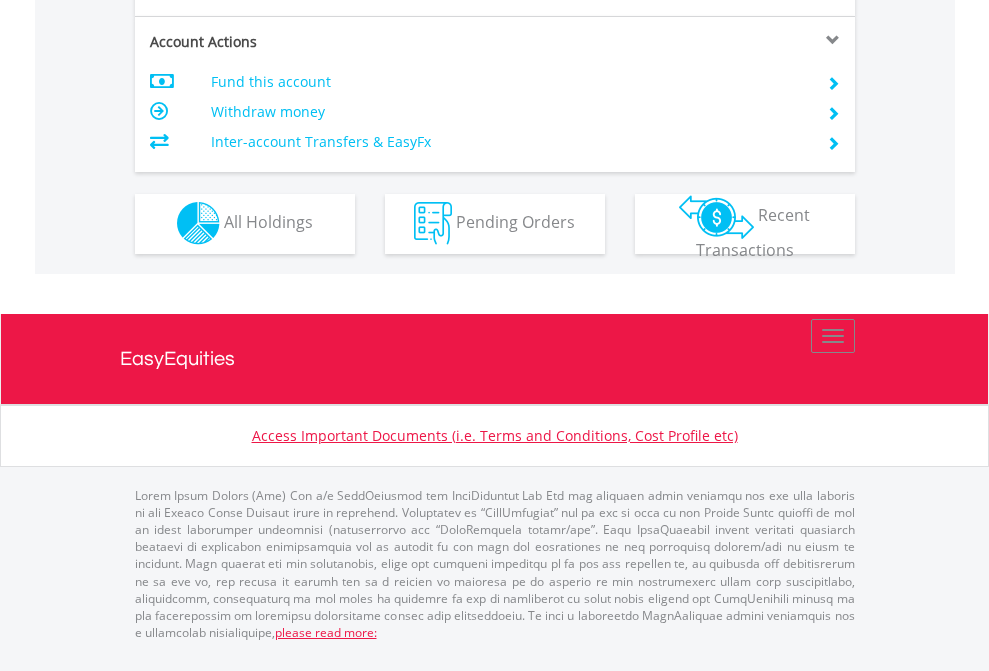 click on "Investment types" at bounding box center [706, -353] 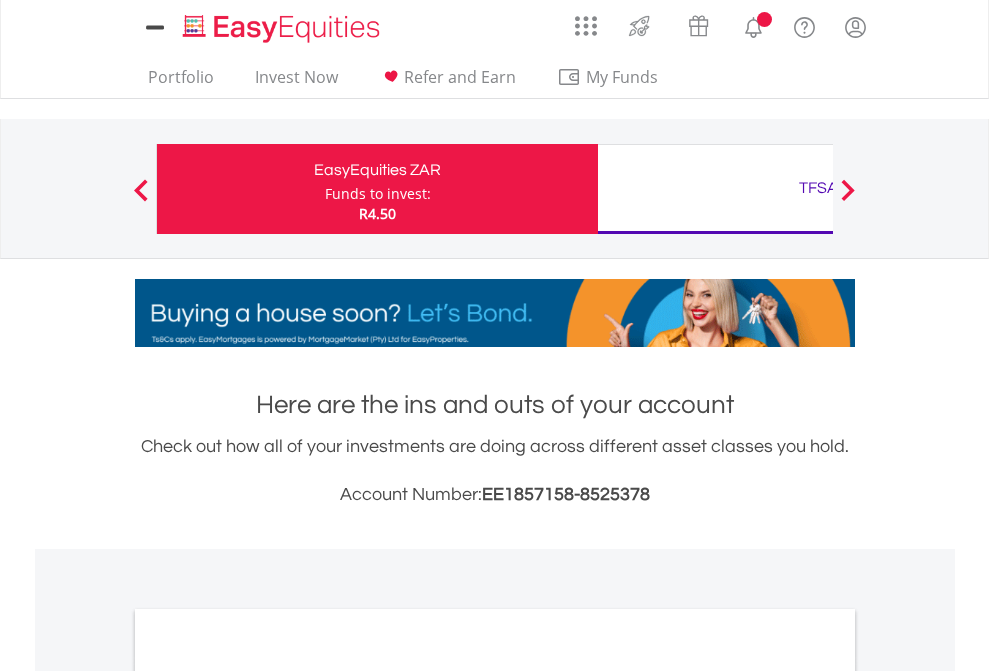 click on "All Holdings" at bounding box center (268, 1096) 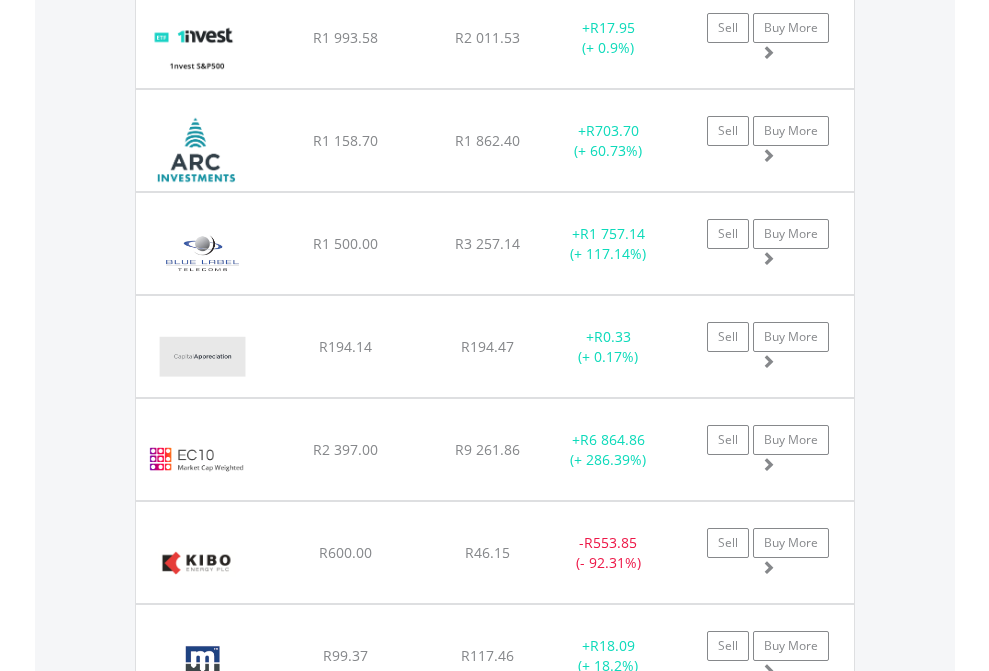 scroll, scrollTop: 2385, scrollLeft: 0, axis: vertical 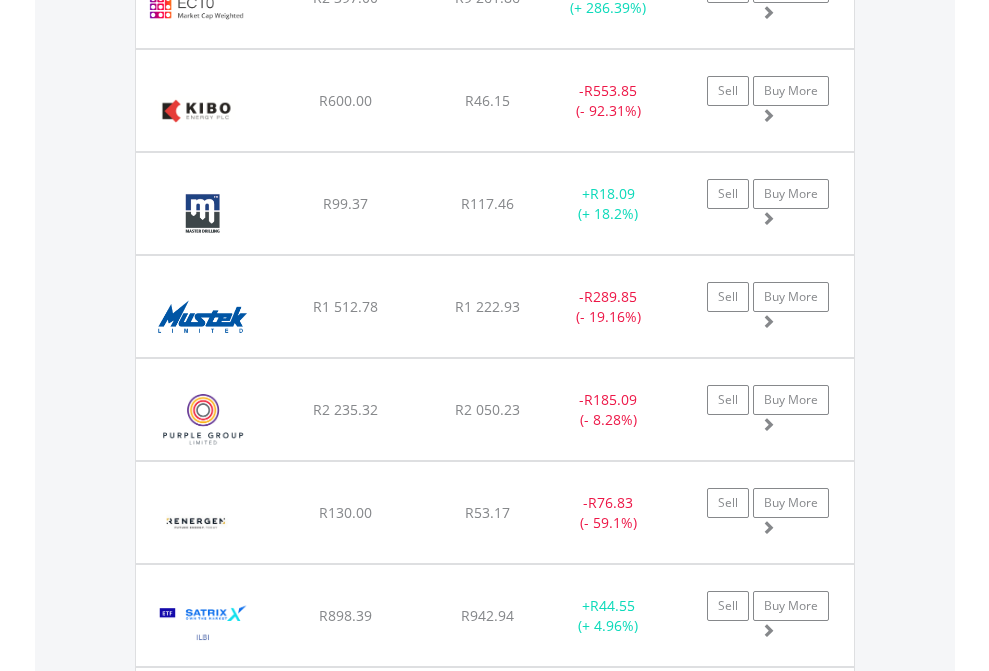 click on "TFSA" at bounding box center (818, -2197) 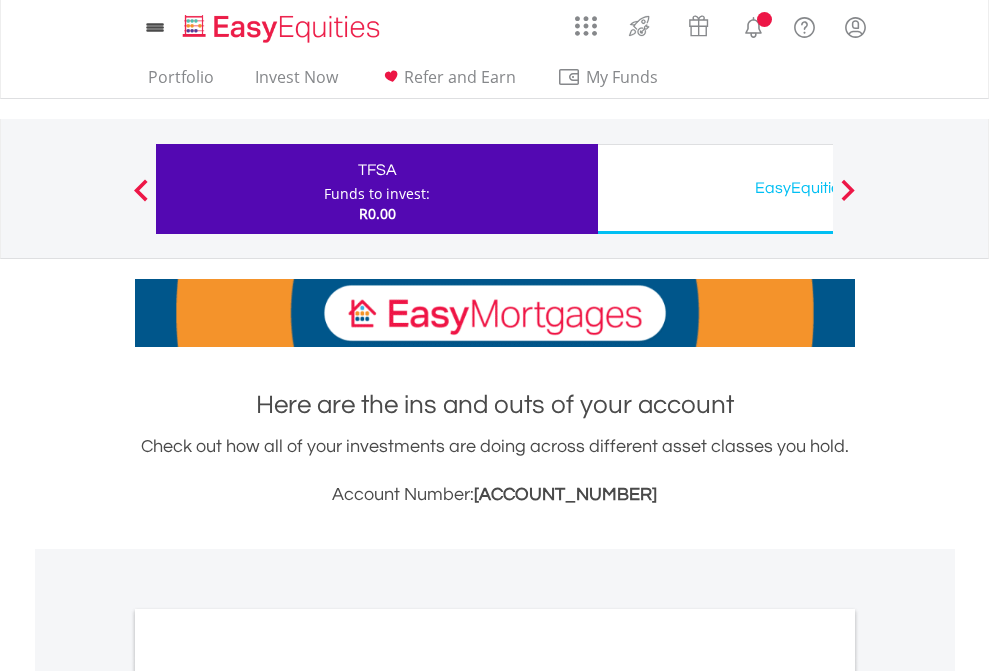 scroll, scrollTop: 1202, scrollLeft: 0, axis: vertical 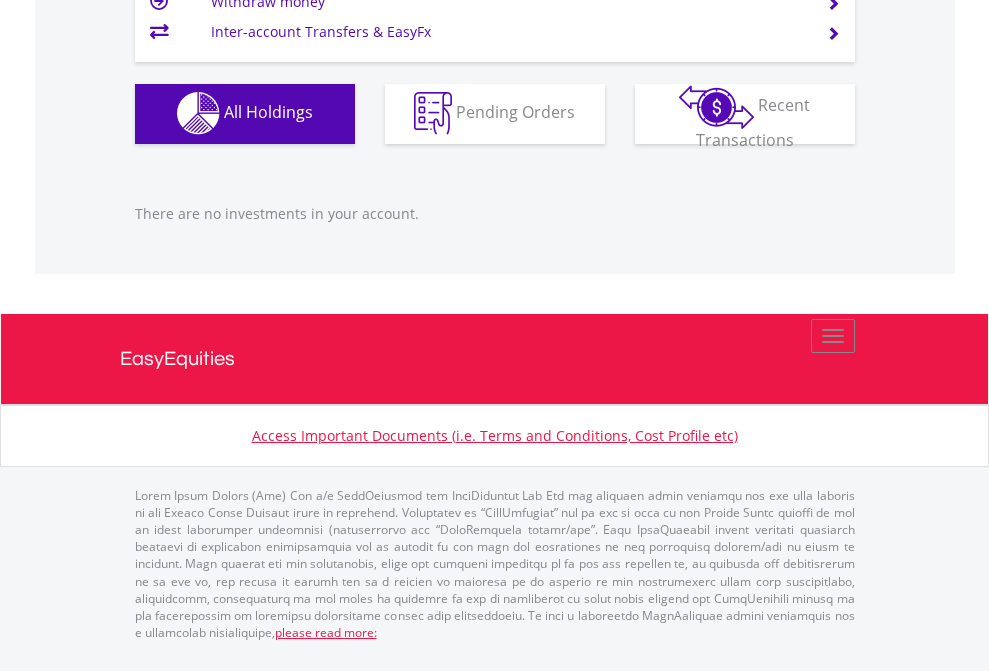 click on "EasyEquities USD" at bounding box center [818, -1142] 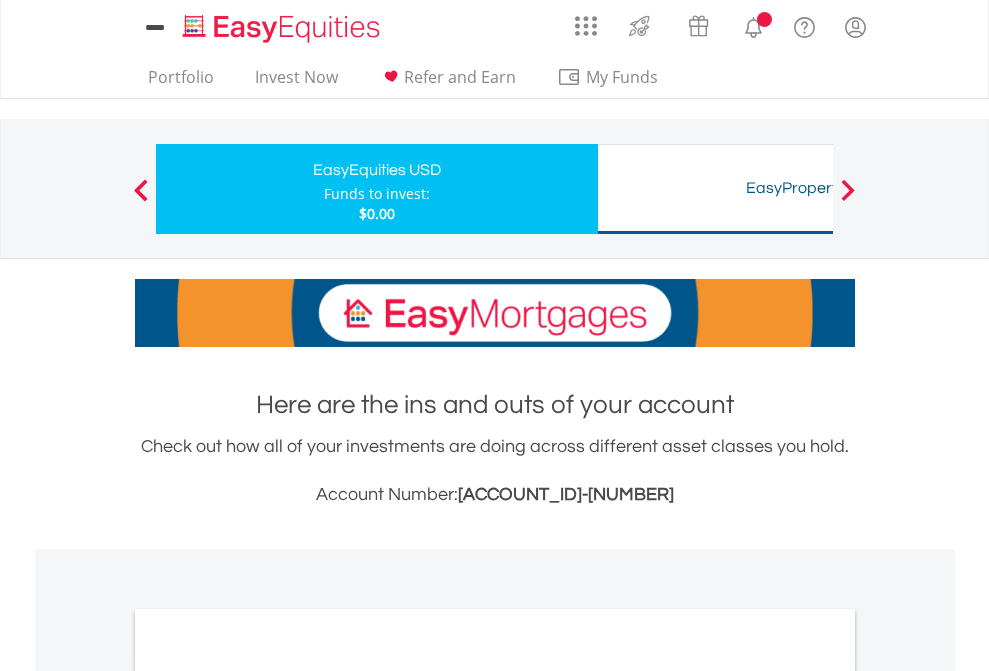 scroll, scrollTop: 0, scrollLeft: 0, axis: both 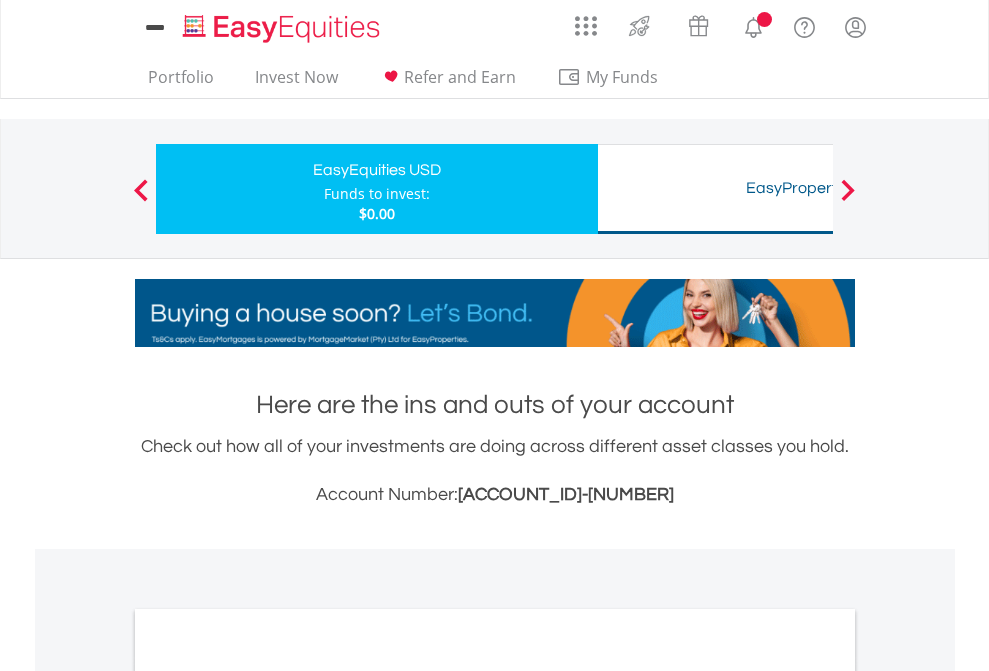 click on "All Holdings" at bounding box center [268, 1096] 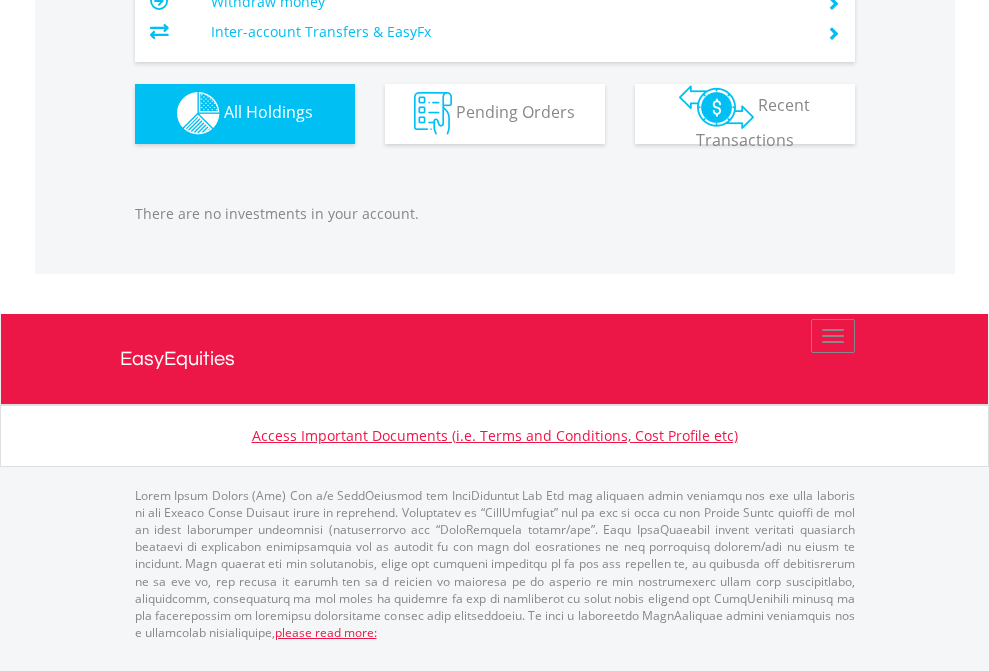 scroll, scrollTop: 1980, scrollLeft: 0, axis: vertical 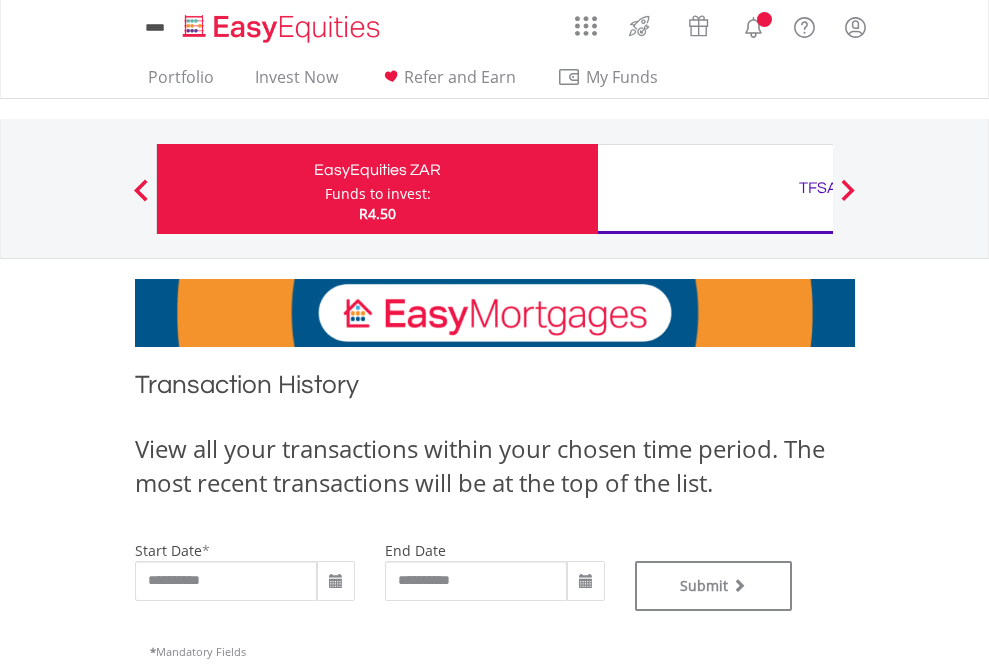 type on "**********" 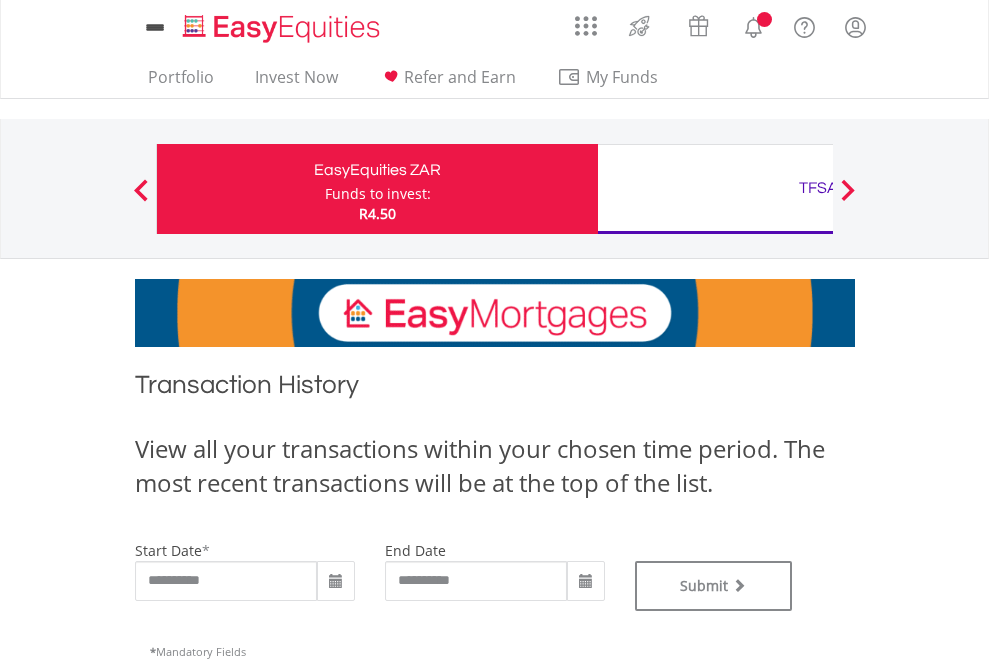scroll, scrollTop: 0, scrollLeft: 0, axis: both 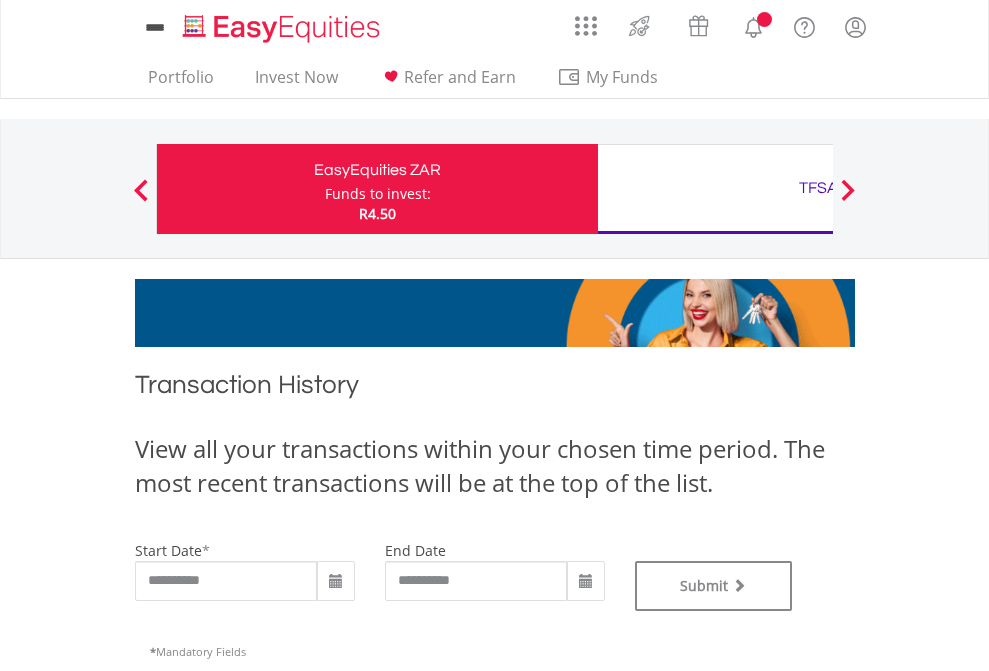 type on "**********" 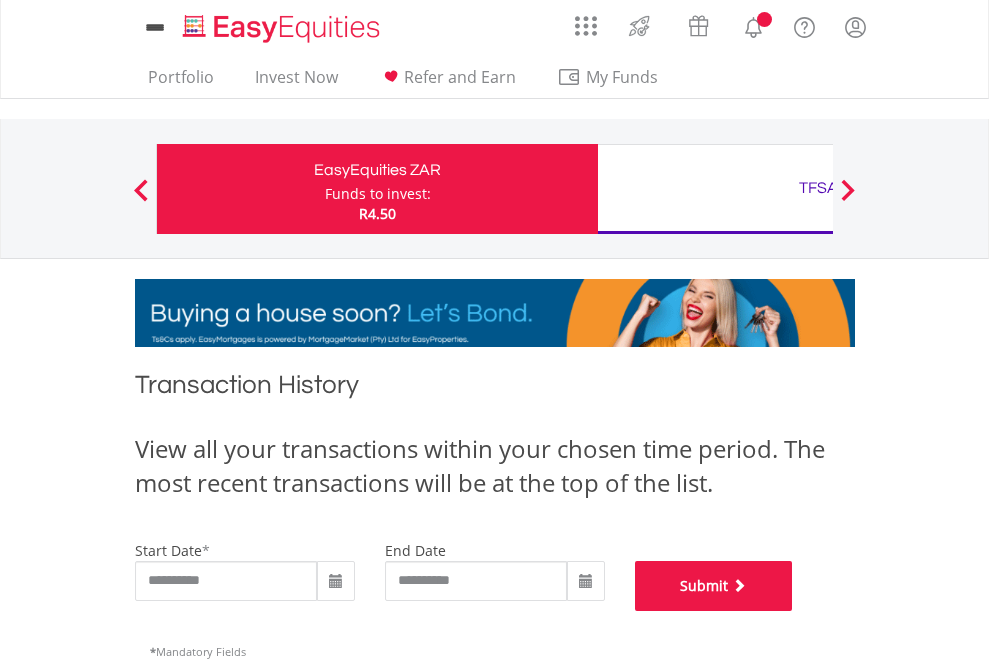 click on "Submit" at bounding box center [714, 586] 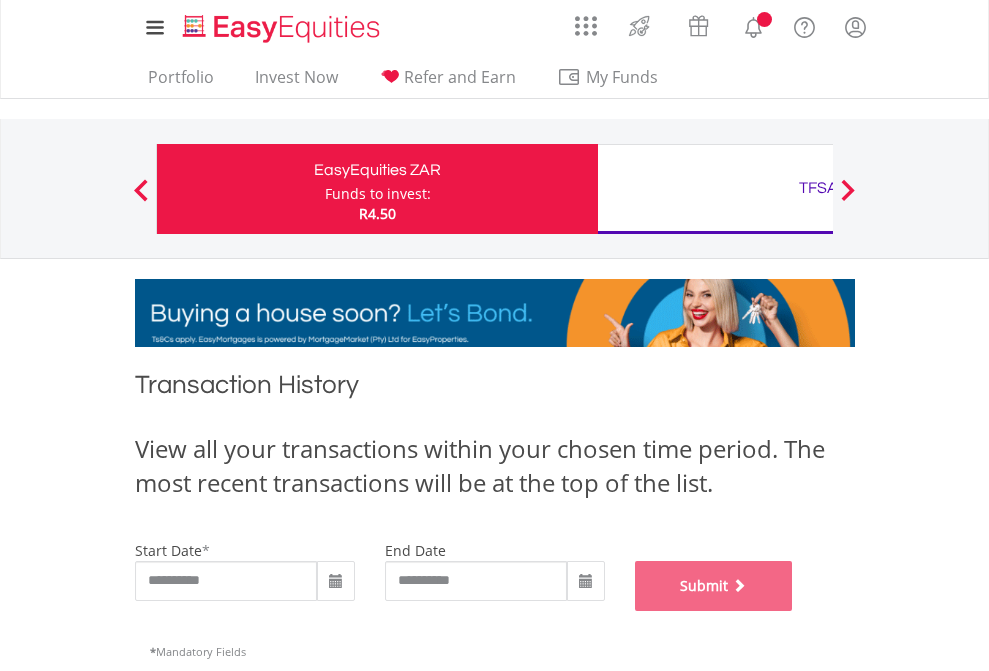 scroll, scrollTop: 811, scrollLeft: 0, axis: vertical 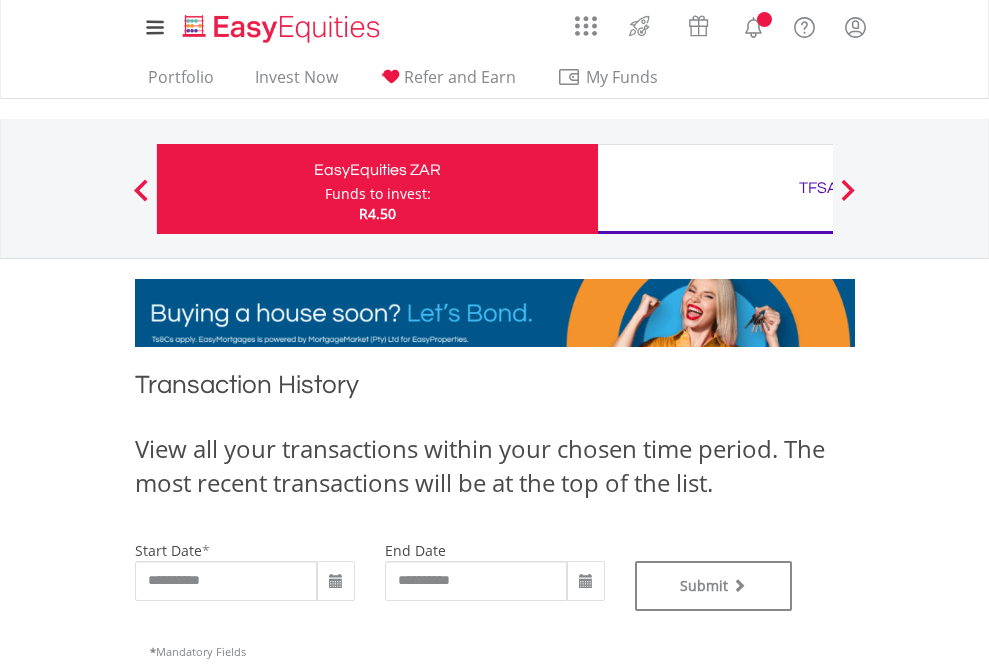click on "TFSA" at bounding box center (818, 188) 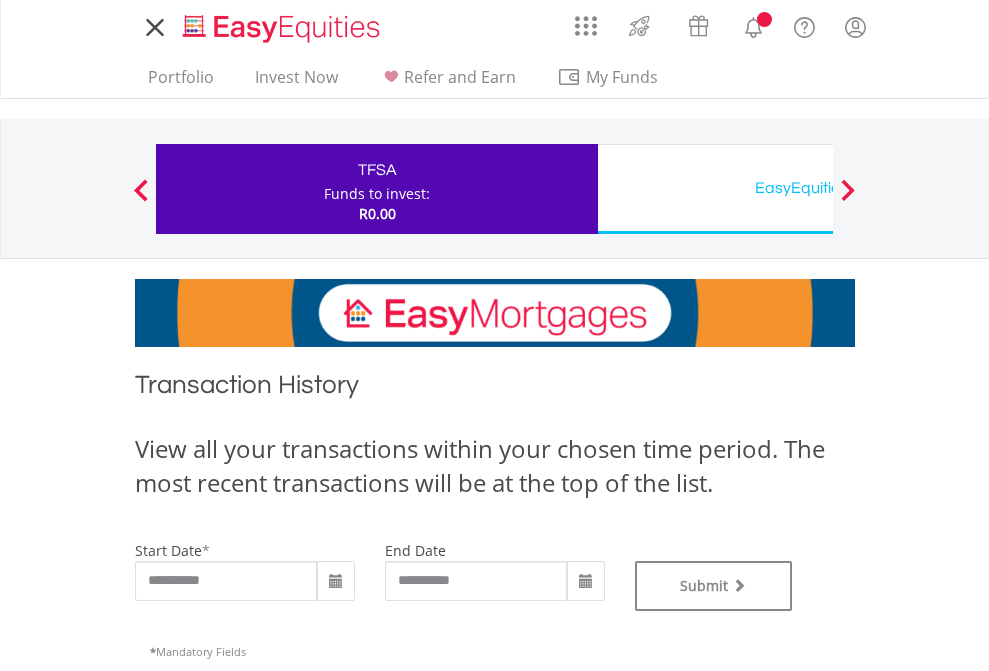 scroll, scrollTop: 0, scrollLeft: 0, axis: both 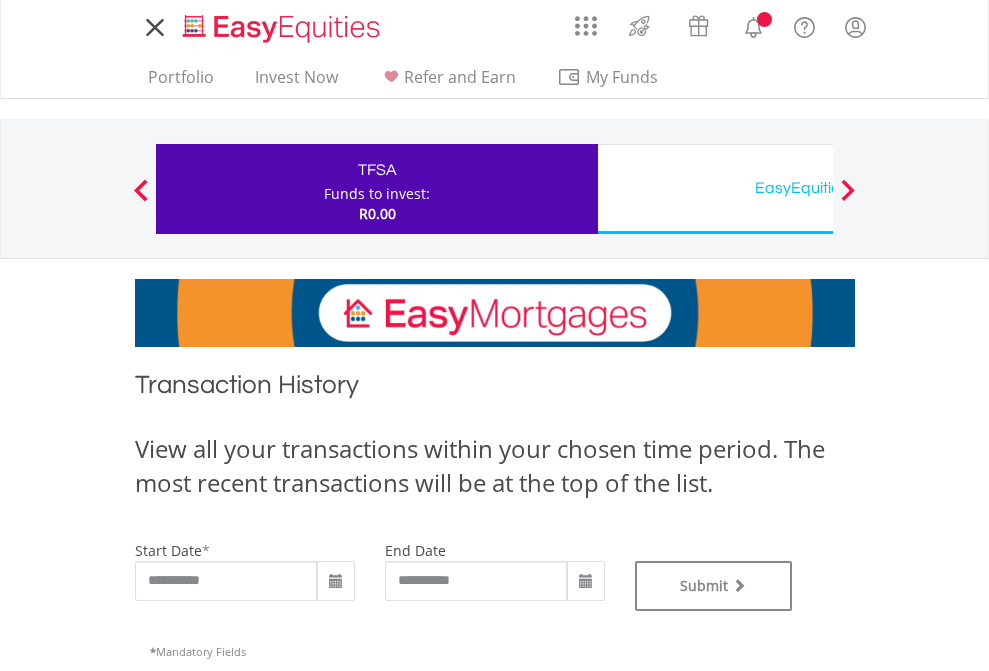 type on "**********" 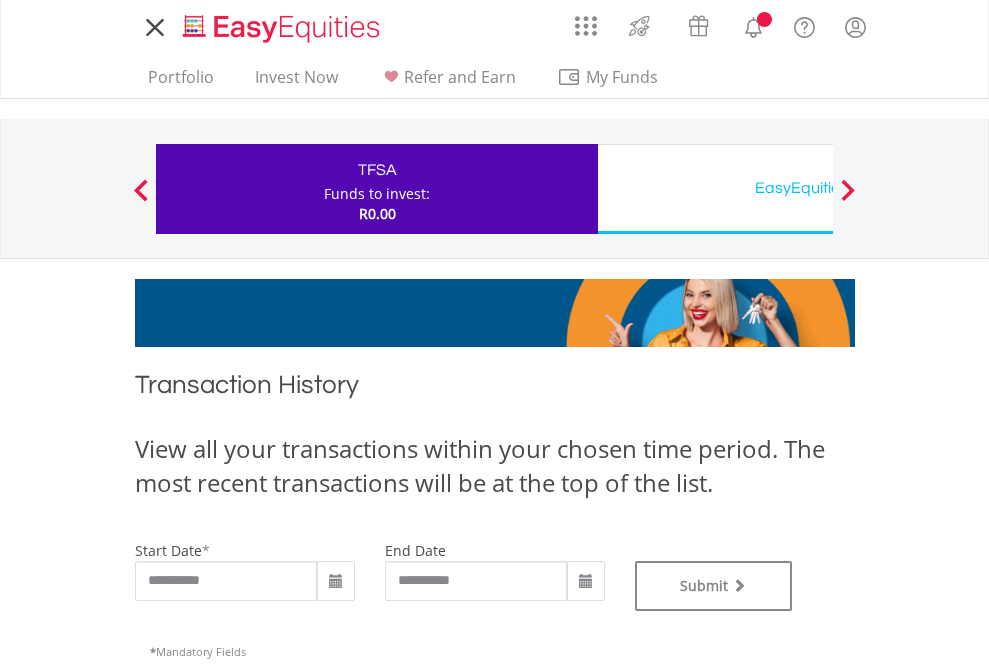 type on "**********" 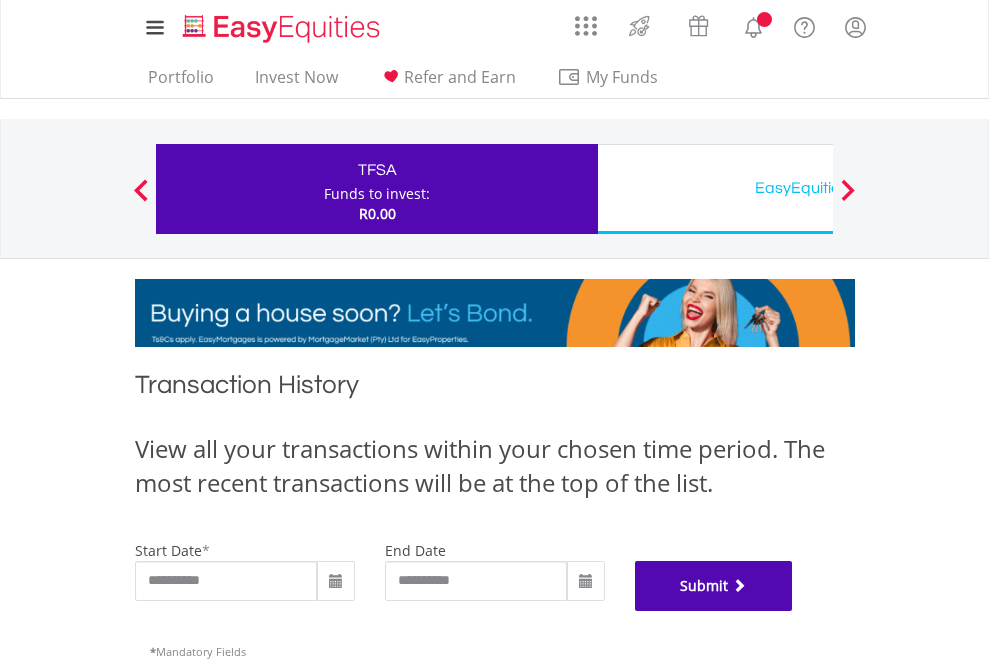 click on "Submit" at bounding box center [714, 586] 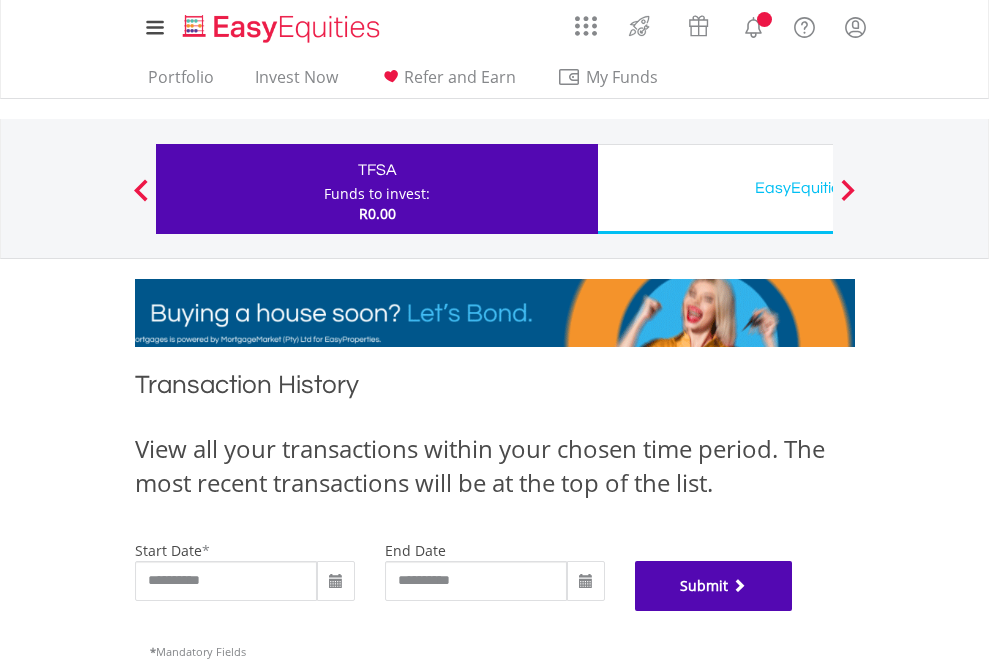scroll, scrollTop: 811, scrollLeft: 0, axis: vertical 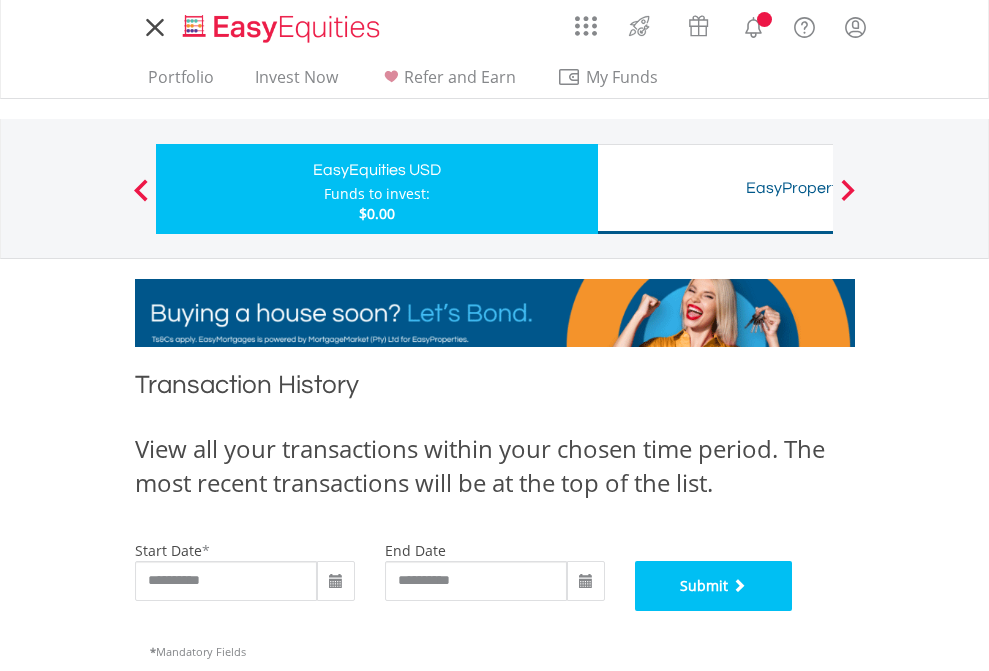 click on "Submit" at bounding box center [714, 586] 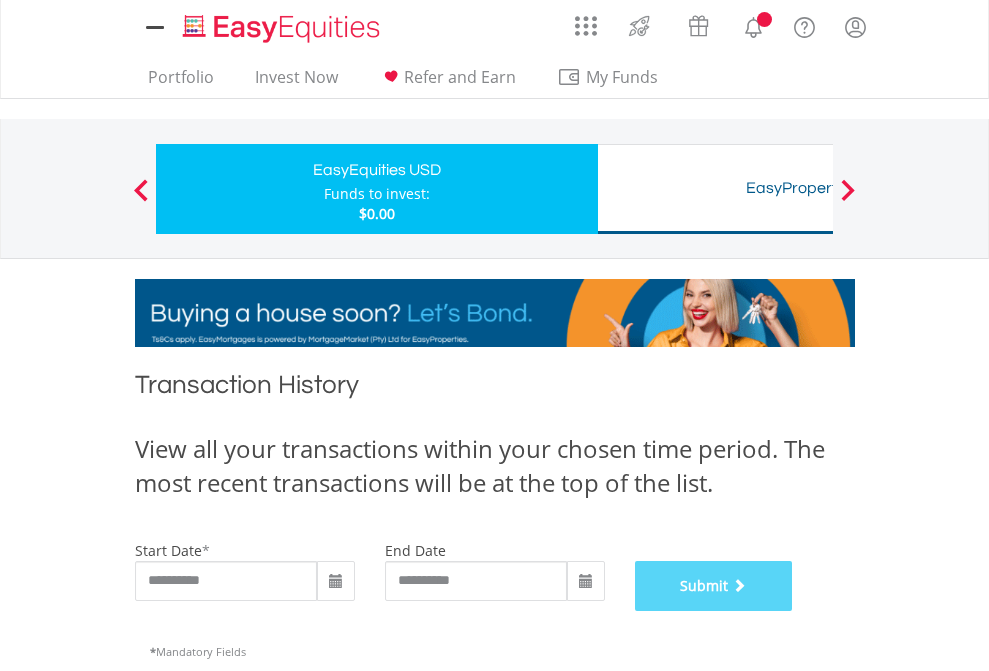 scroll, scrollTop: 811, scrollLeft: 0, axis: vertical 